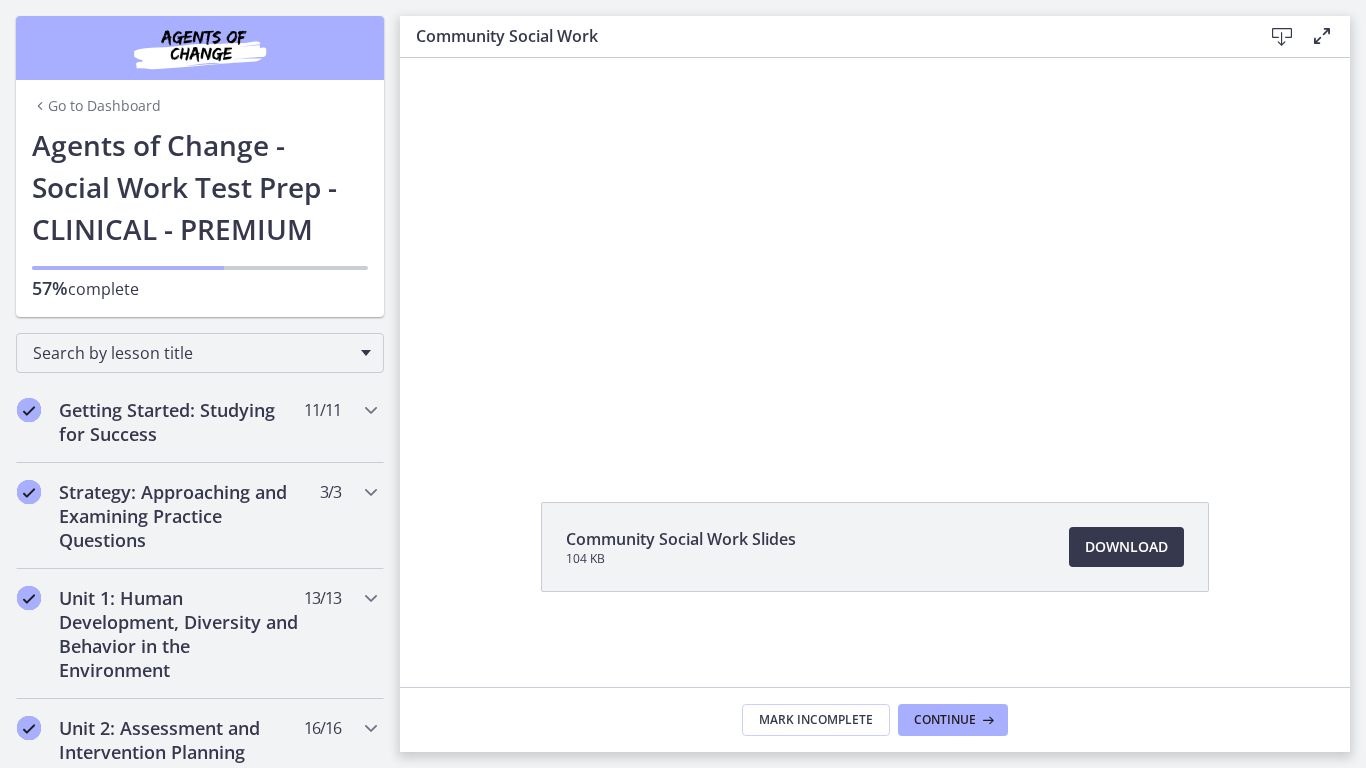 scroll, scrollTop: 0, scrollLeft: 0, axis: both 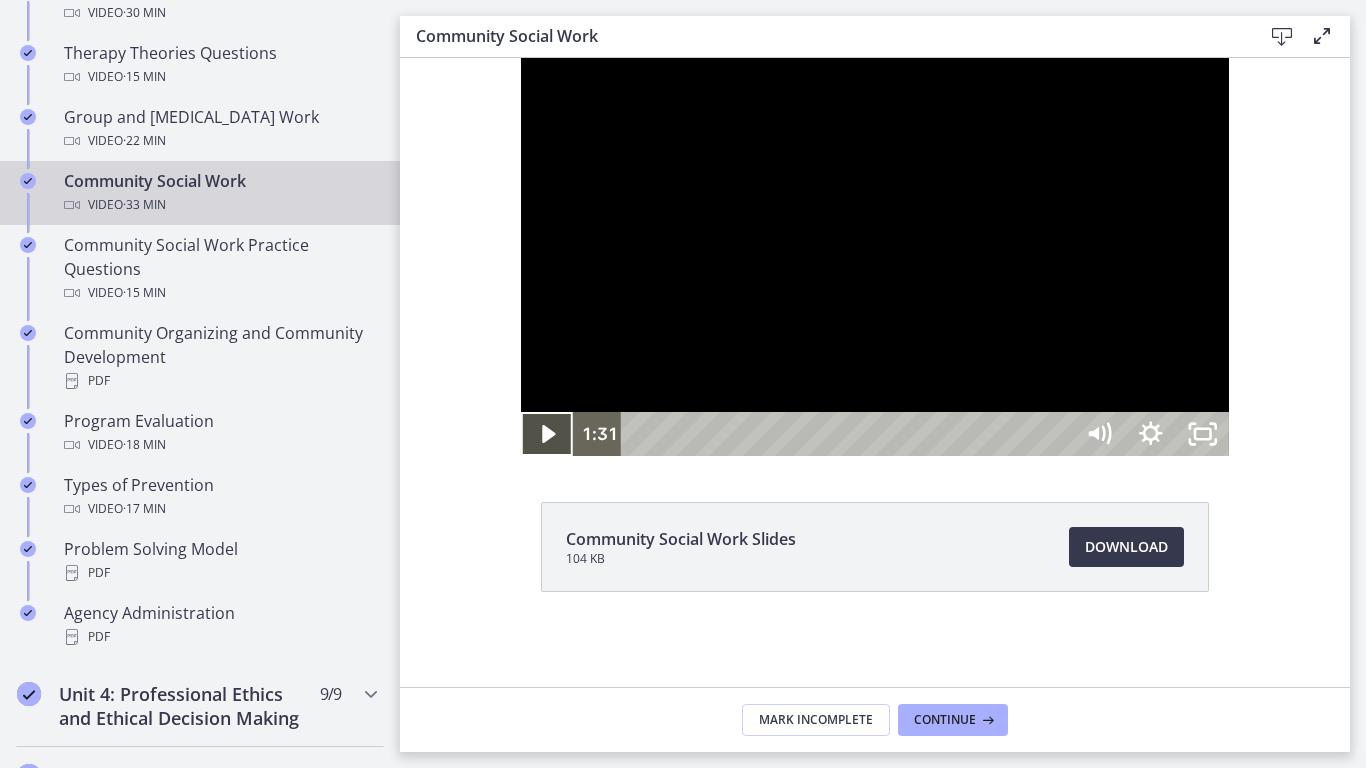 click 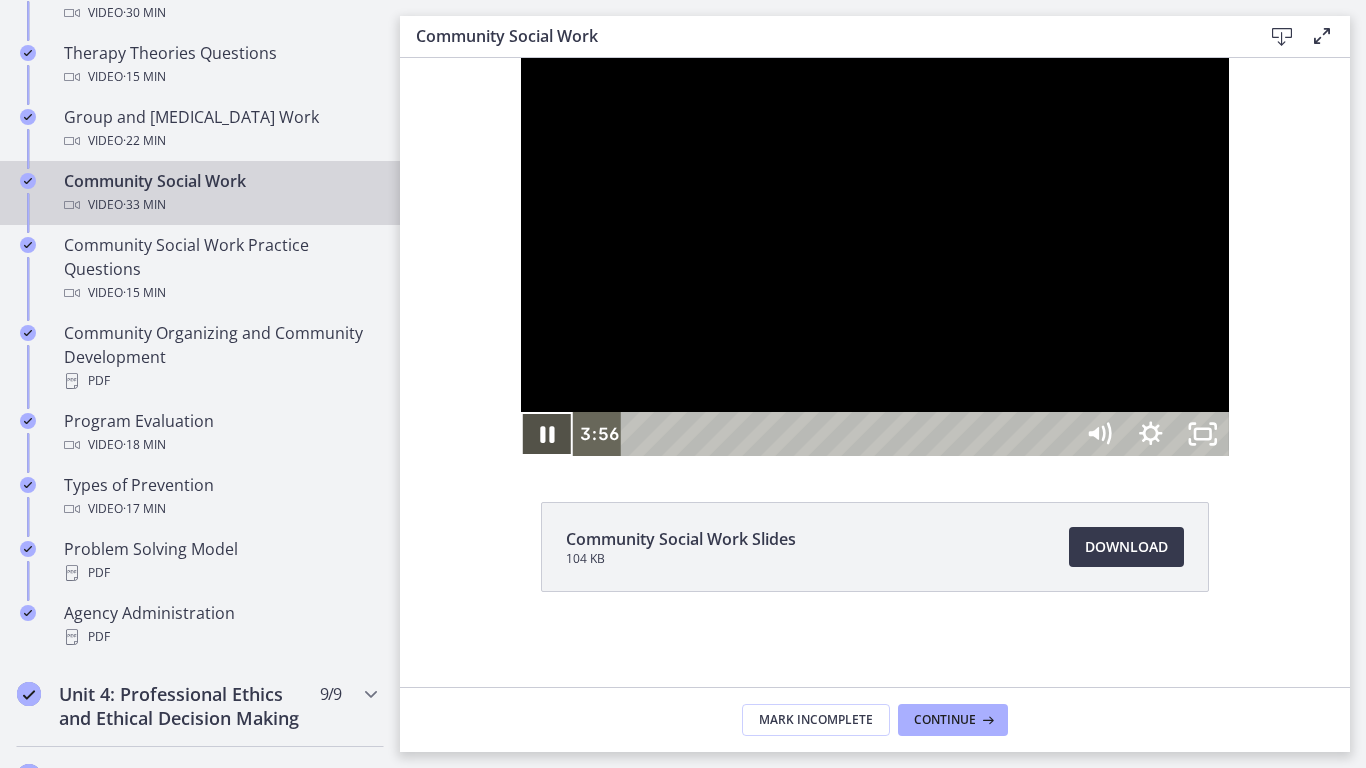click 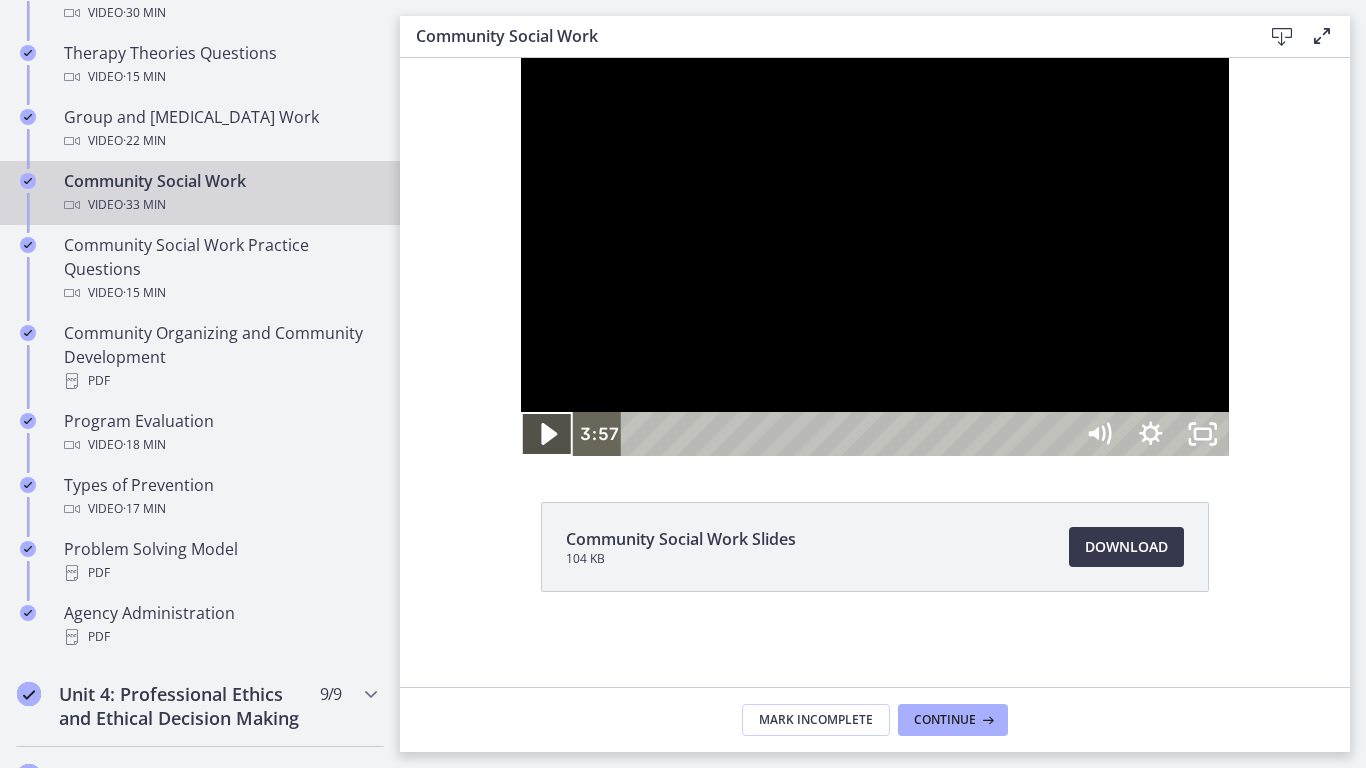 click 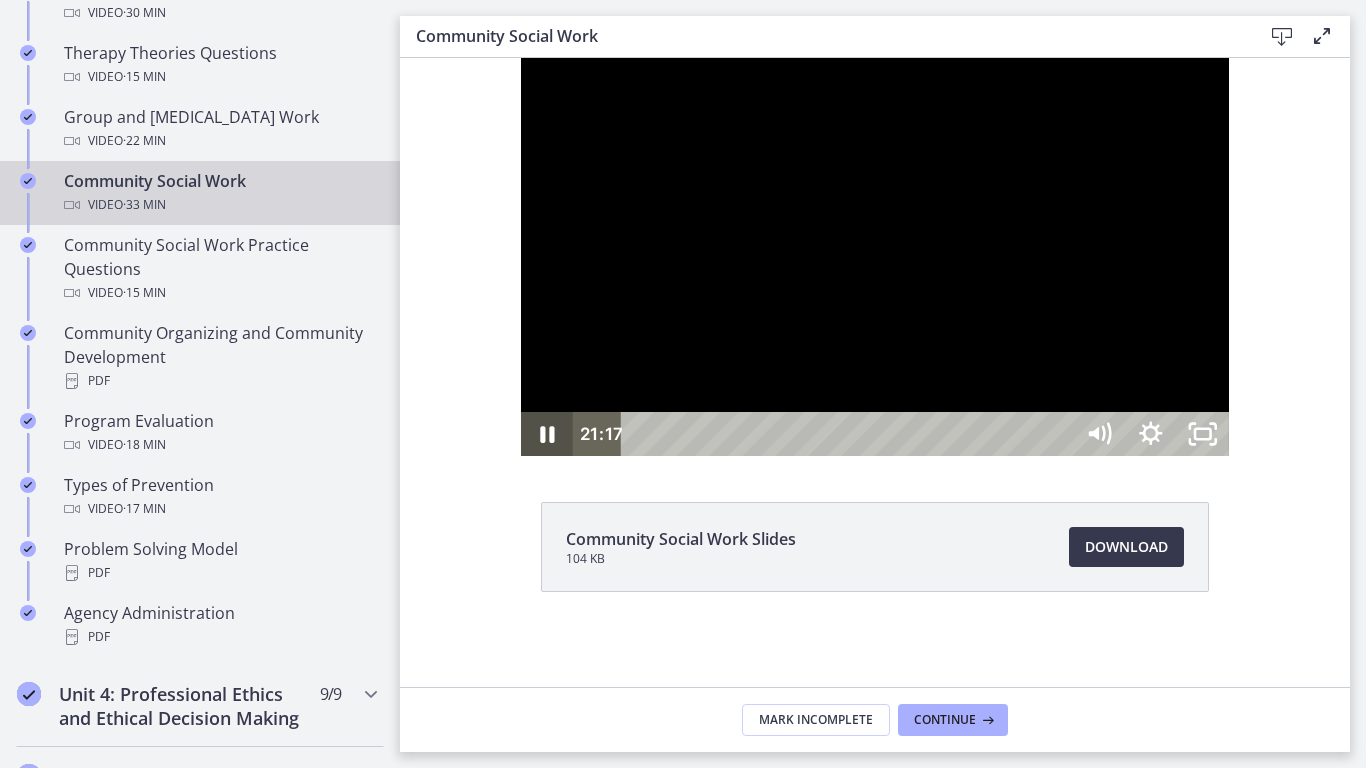click 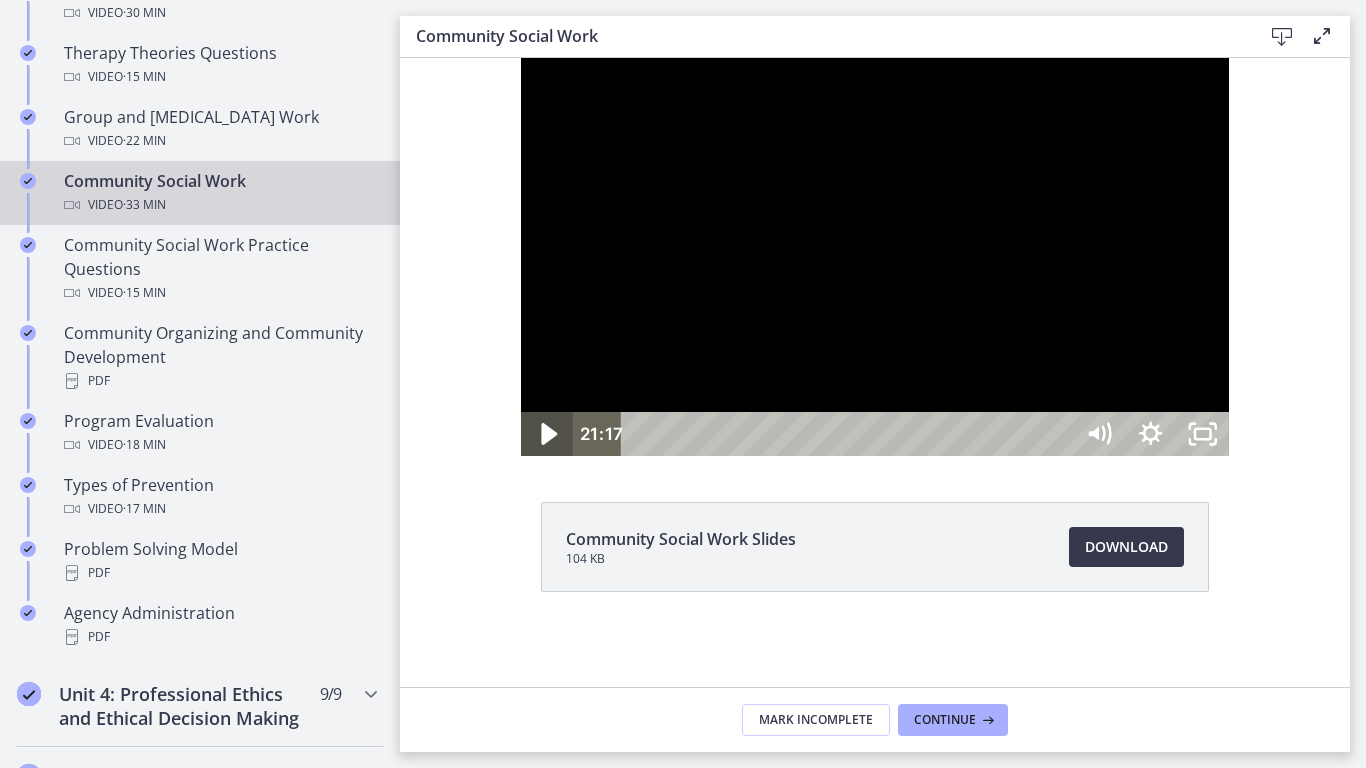 click 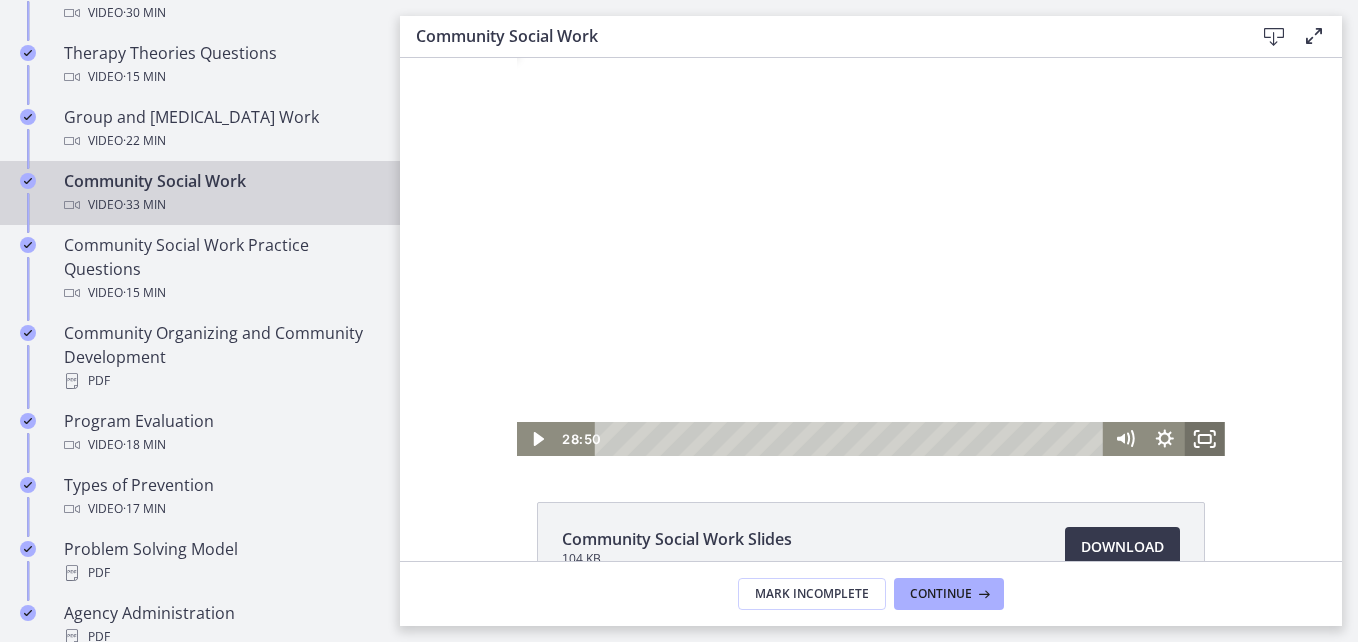 click 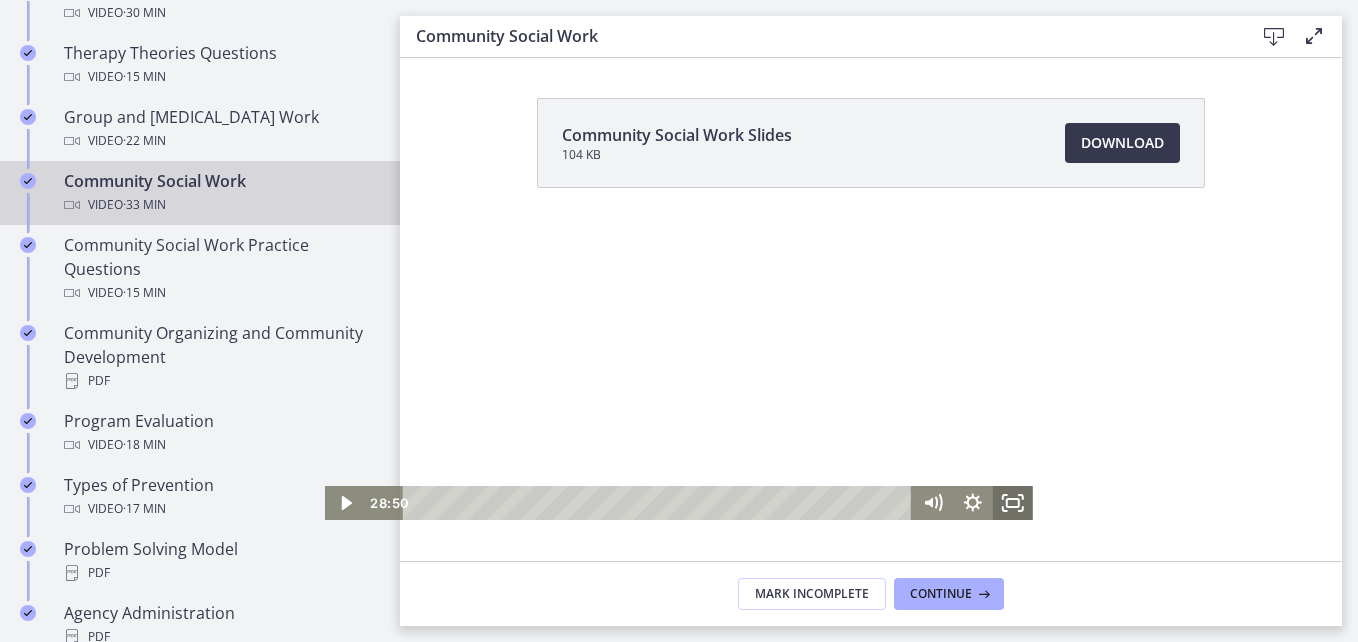 click 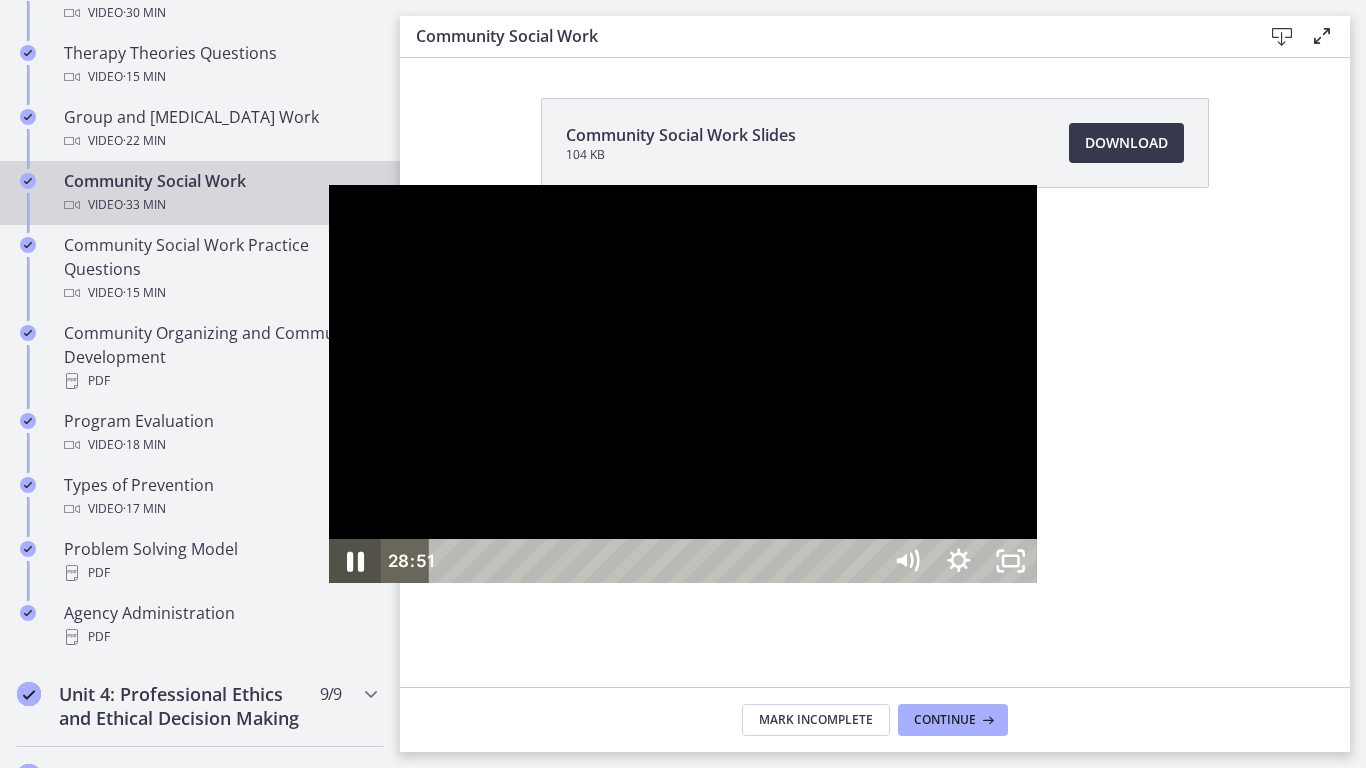 click 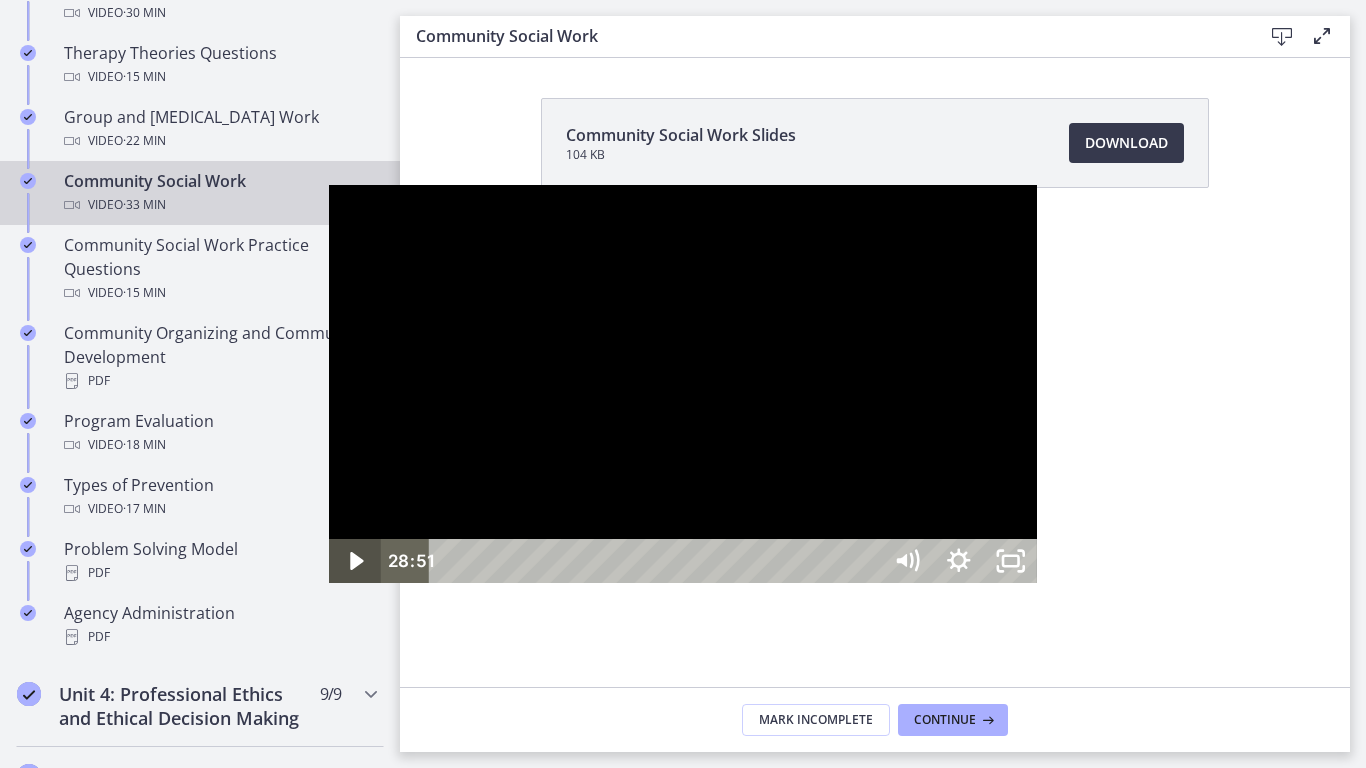 click 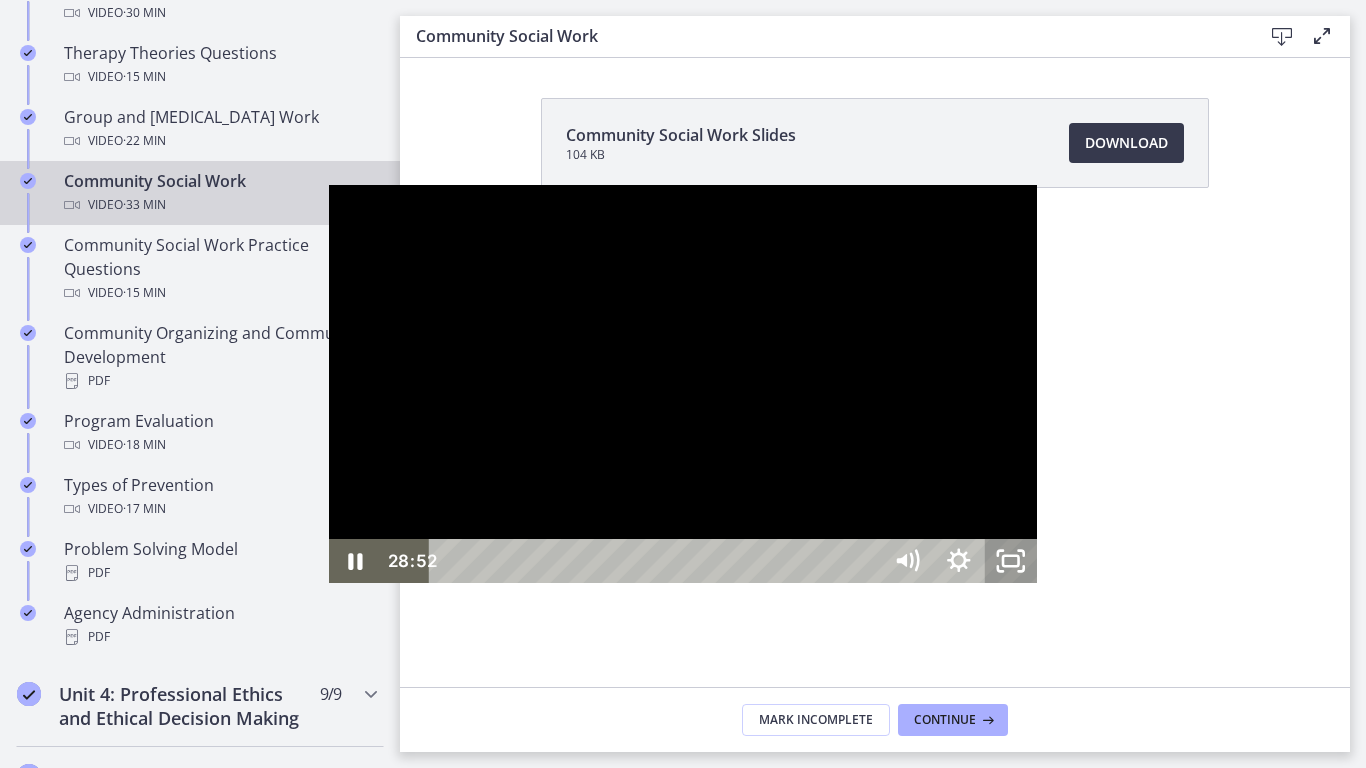 click 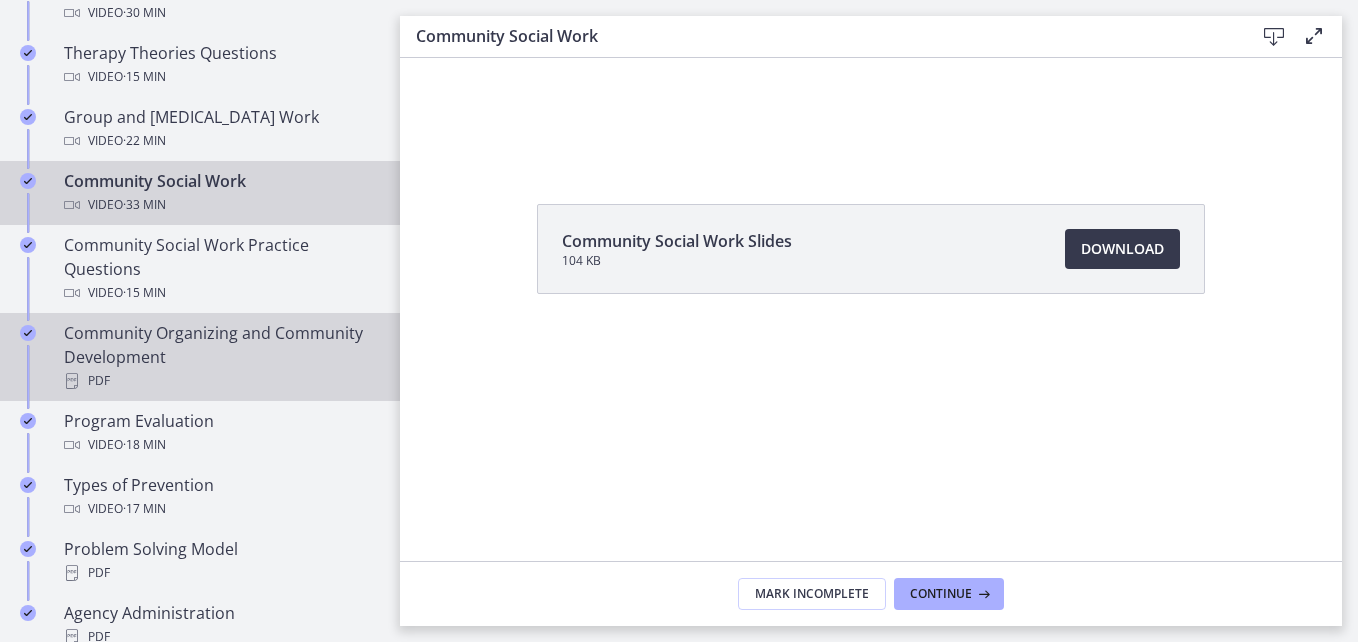 click on "Community Organizing and Community Development
PDF" at bounding box center (220, 357) 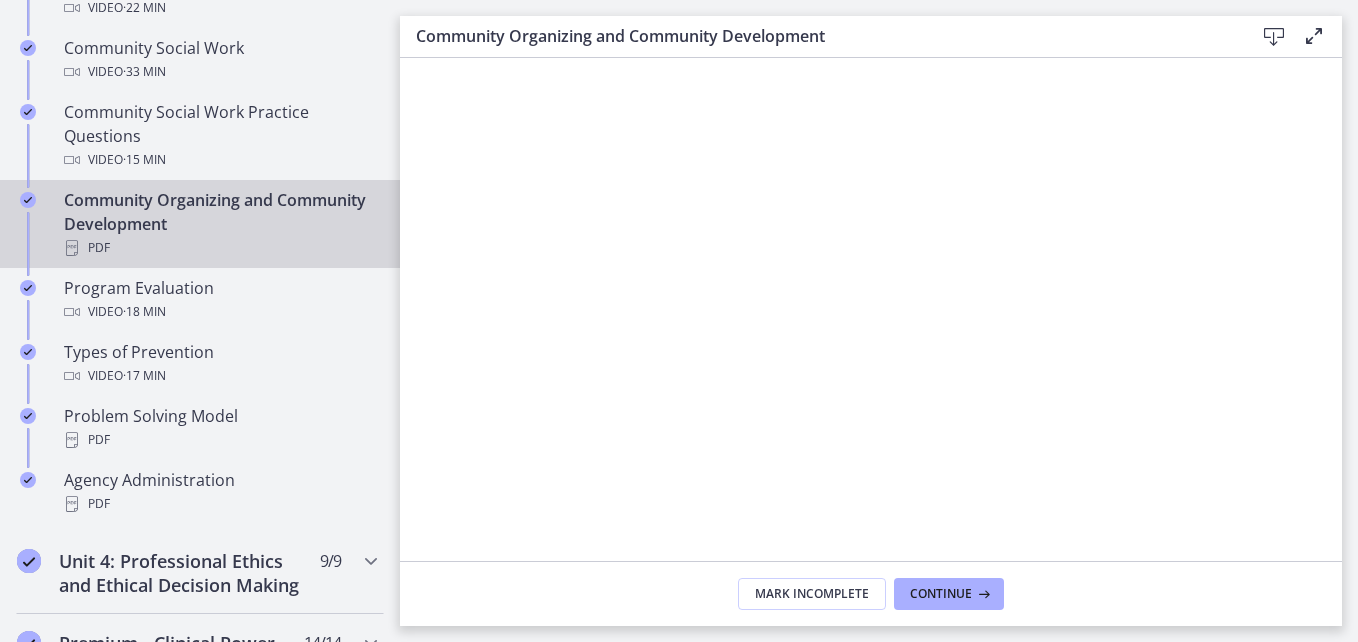 scroll, scrollTop: 1132, scrollLeft: 0, axis: vertical 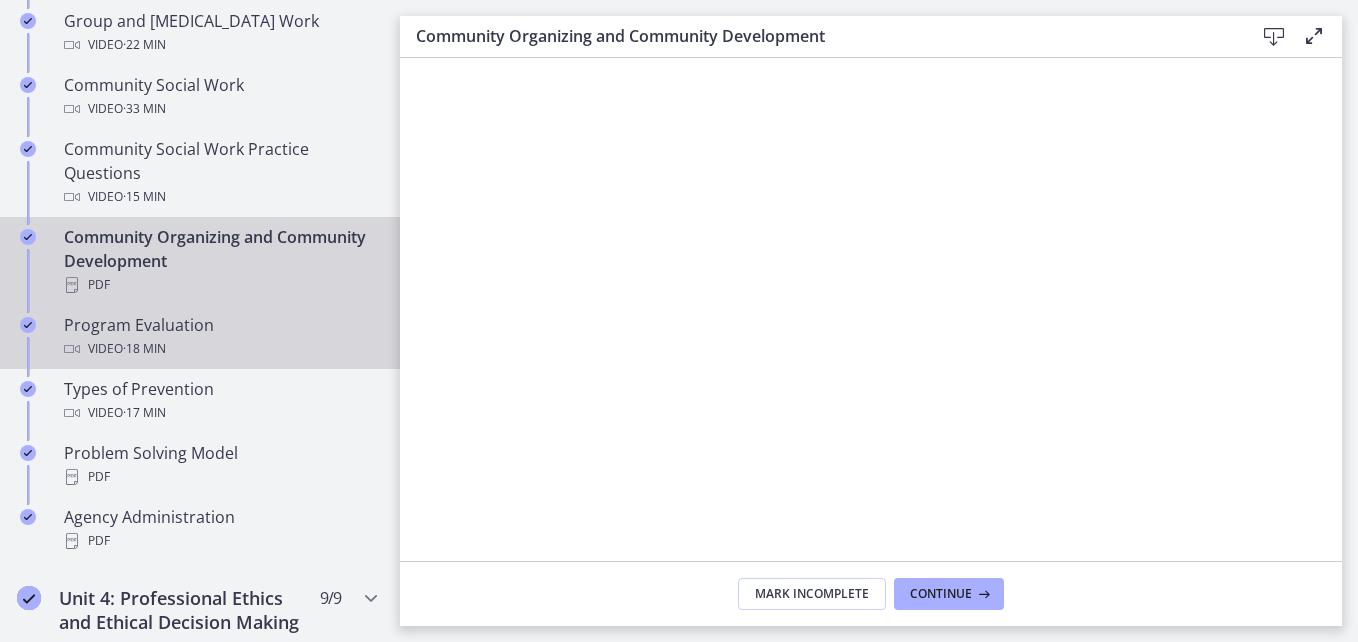 click on "Program Evaluation
Video
·  18 min" at bounding box center [220, 337] 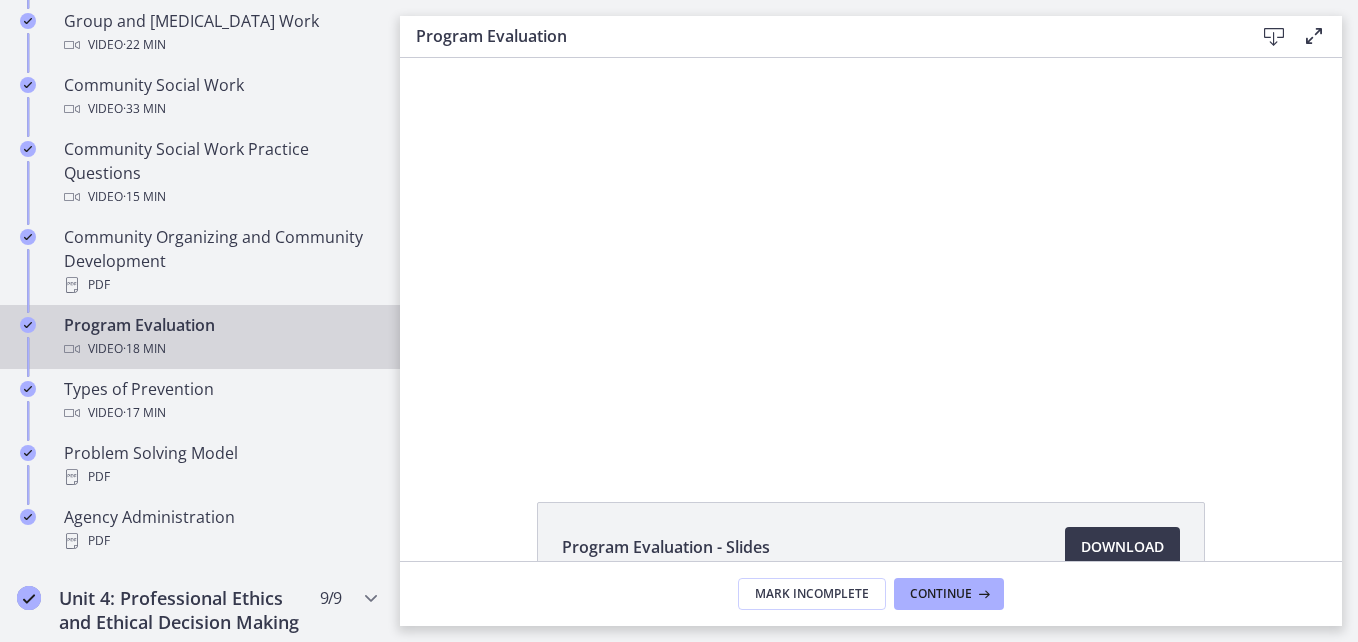 scroll, scrollTop: 0, scrollLeft: 0, axis: both 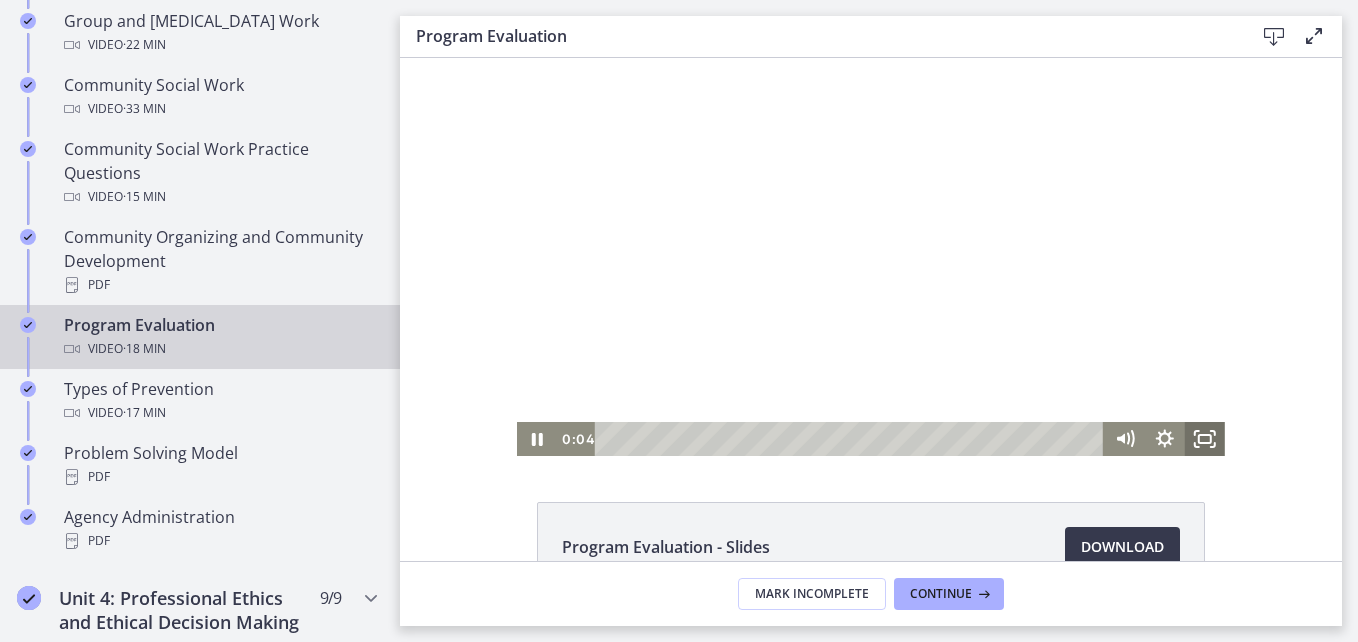 click 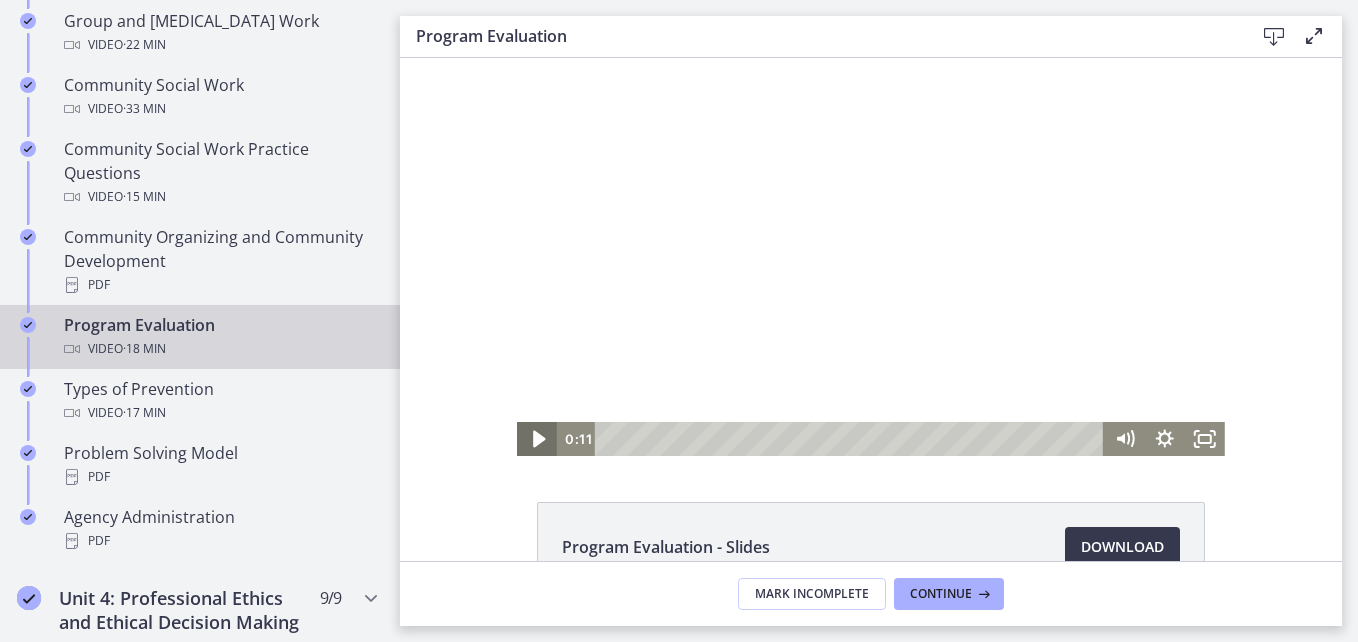 click 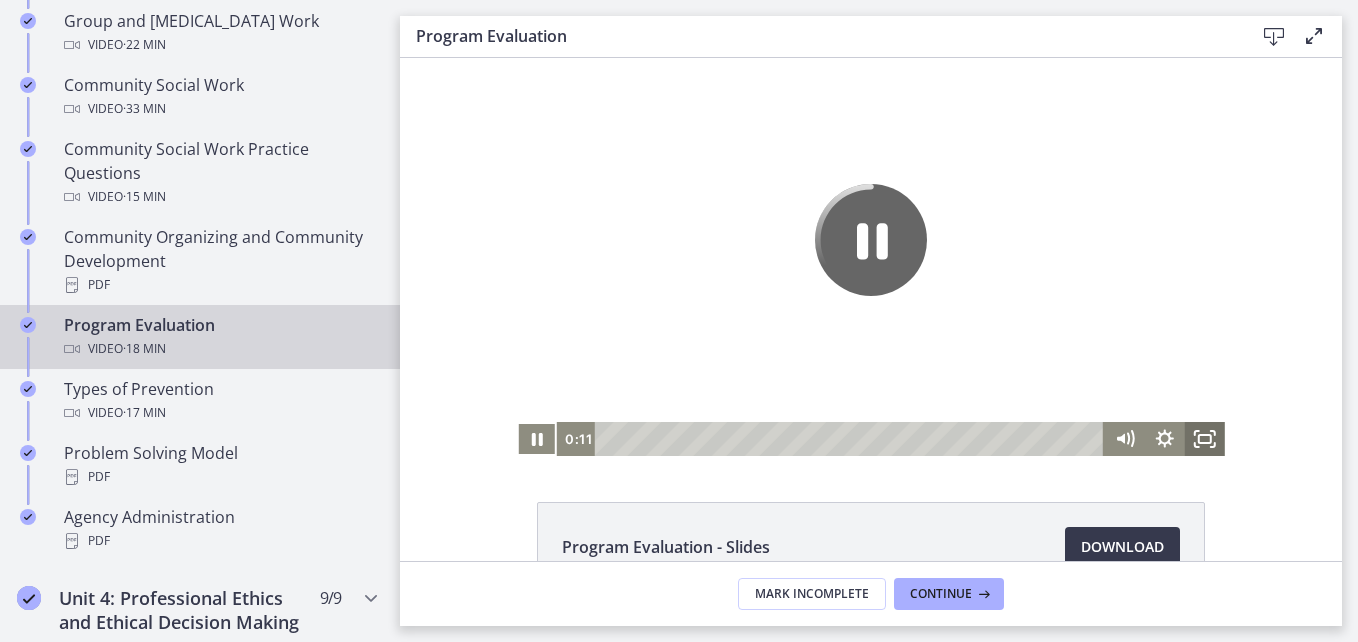click 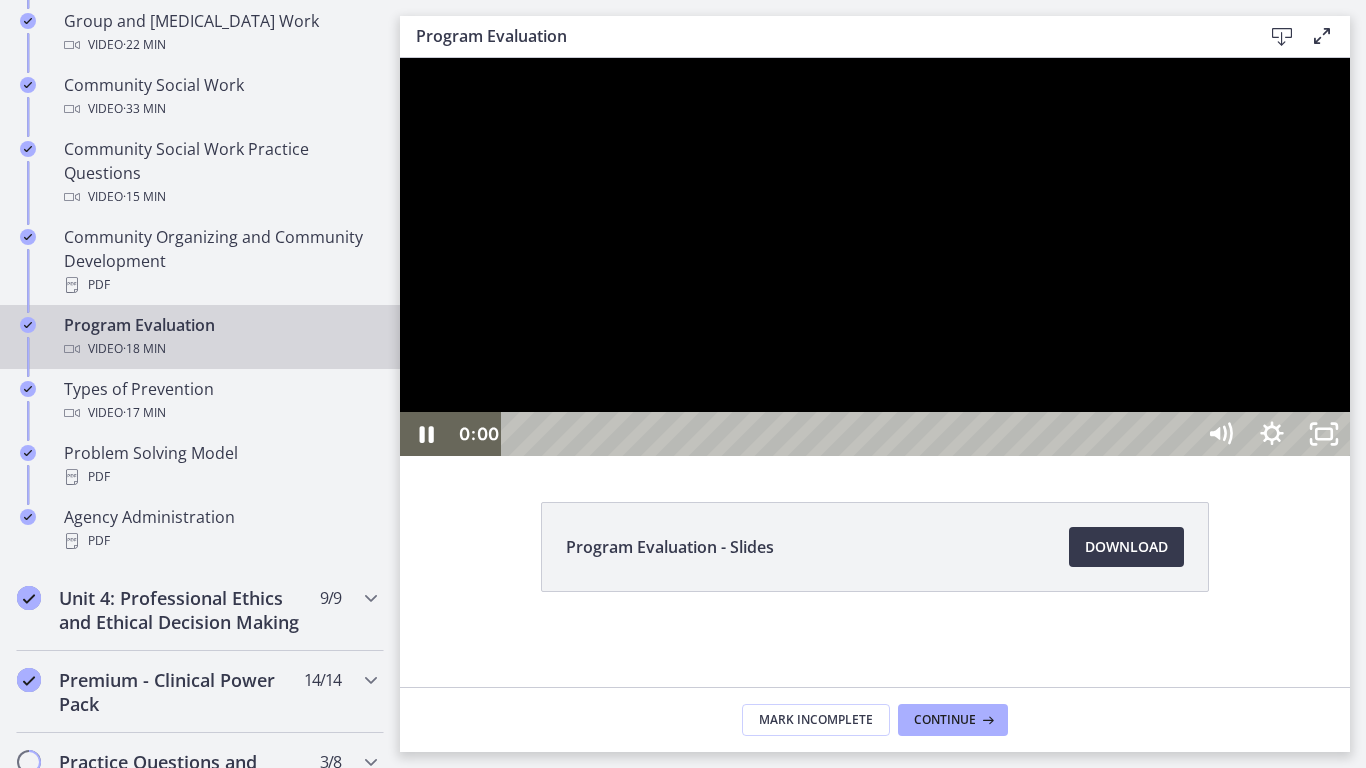 click on "0:00 0:02" at bounding box center (823, 434) 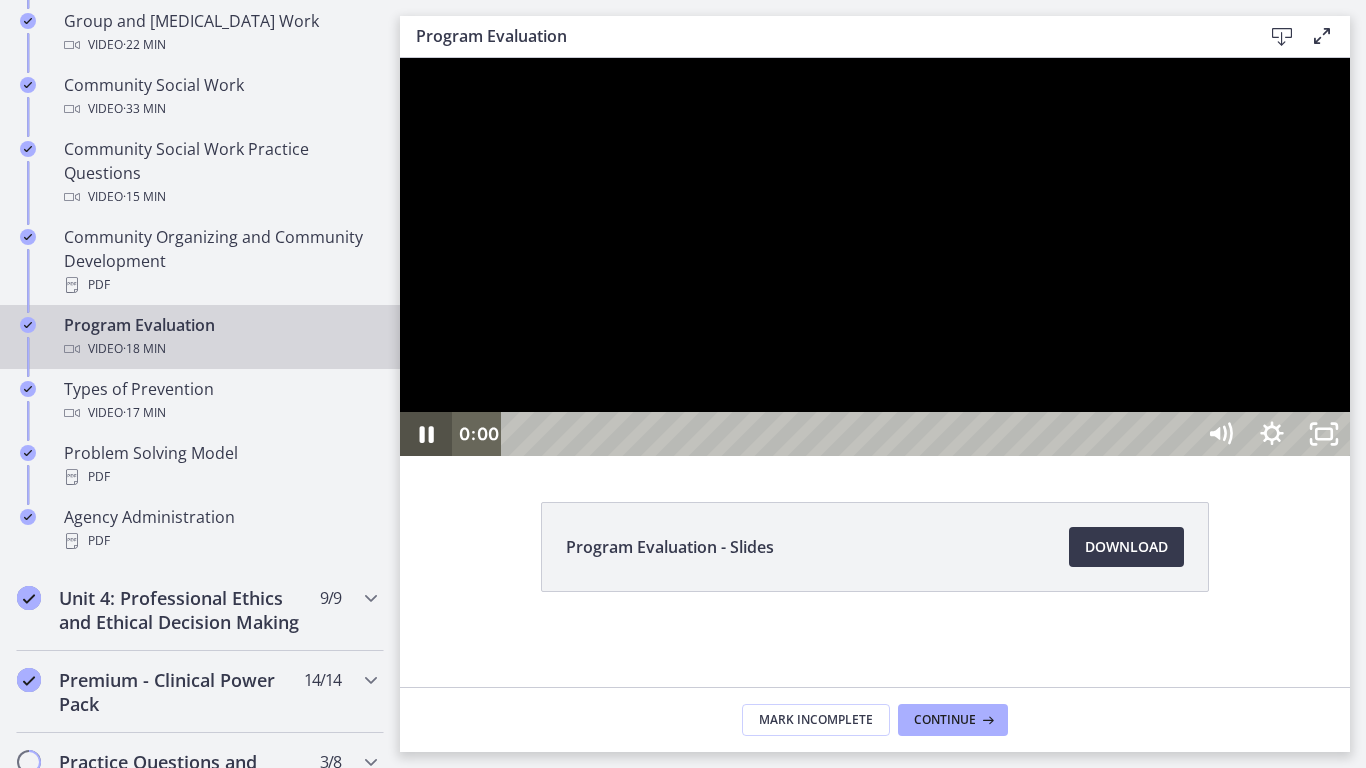 click 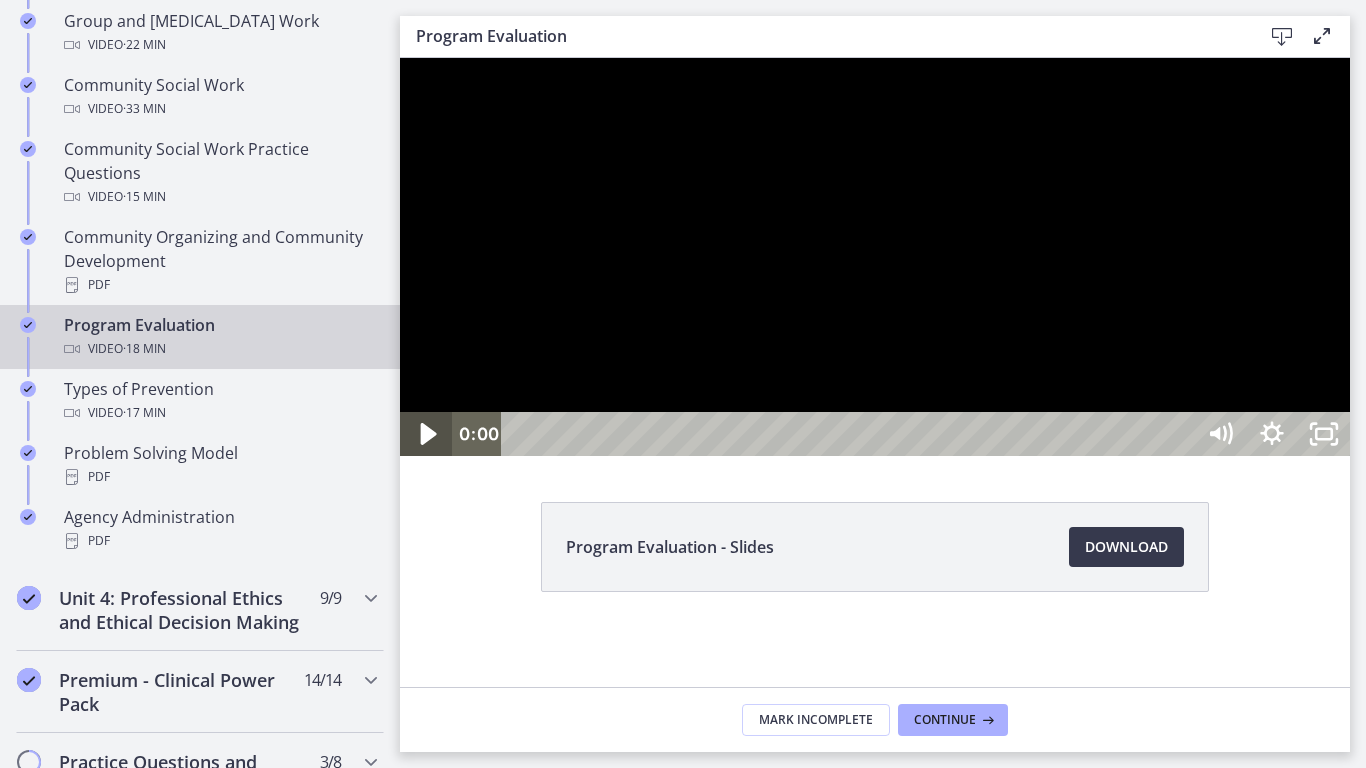 click 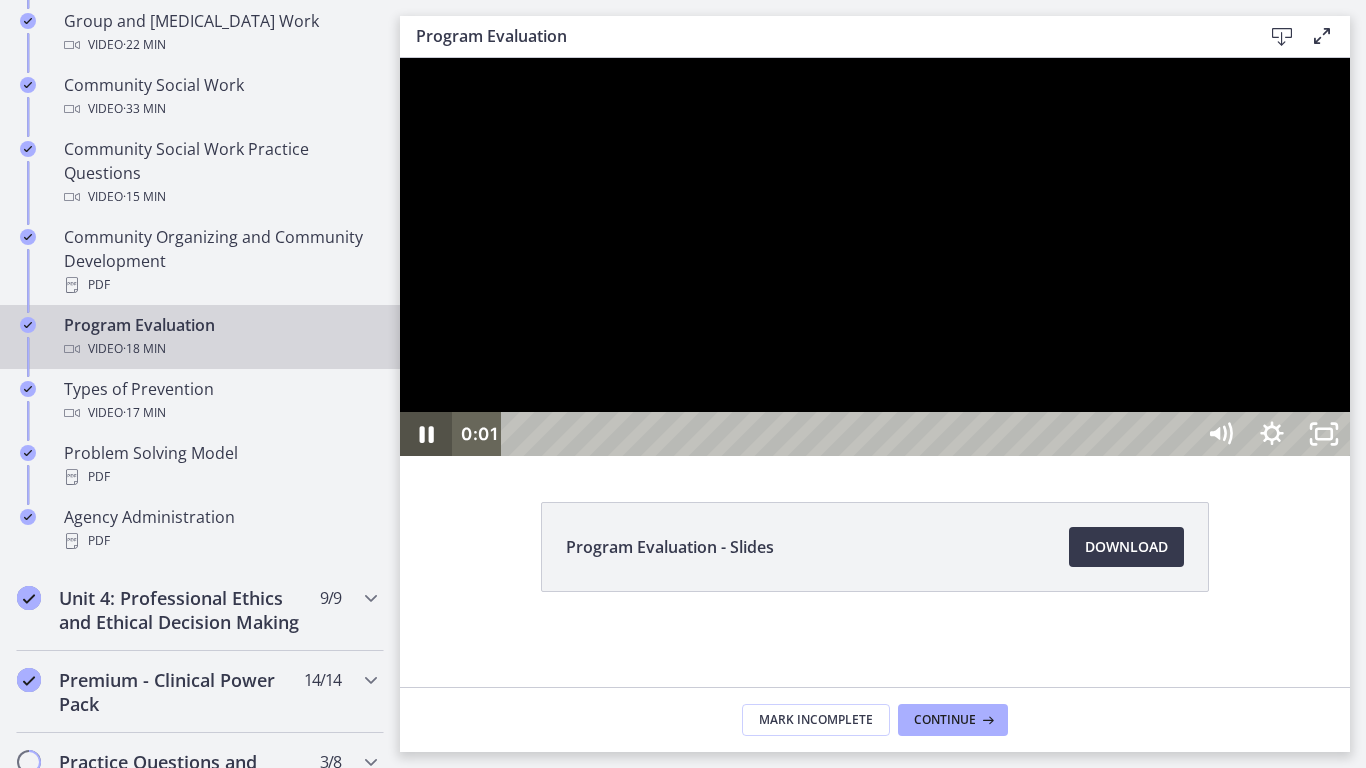 click 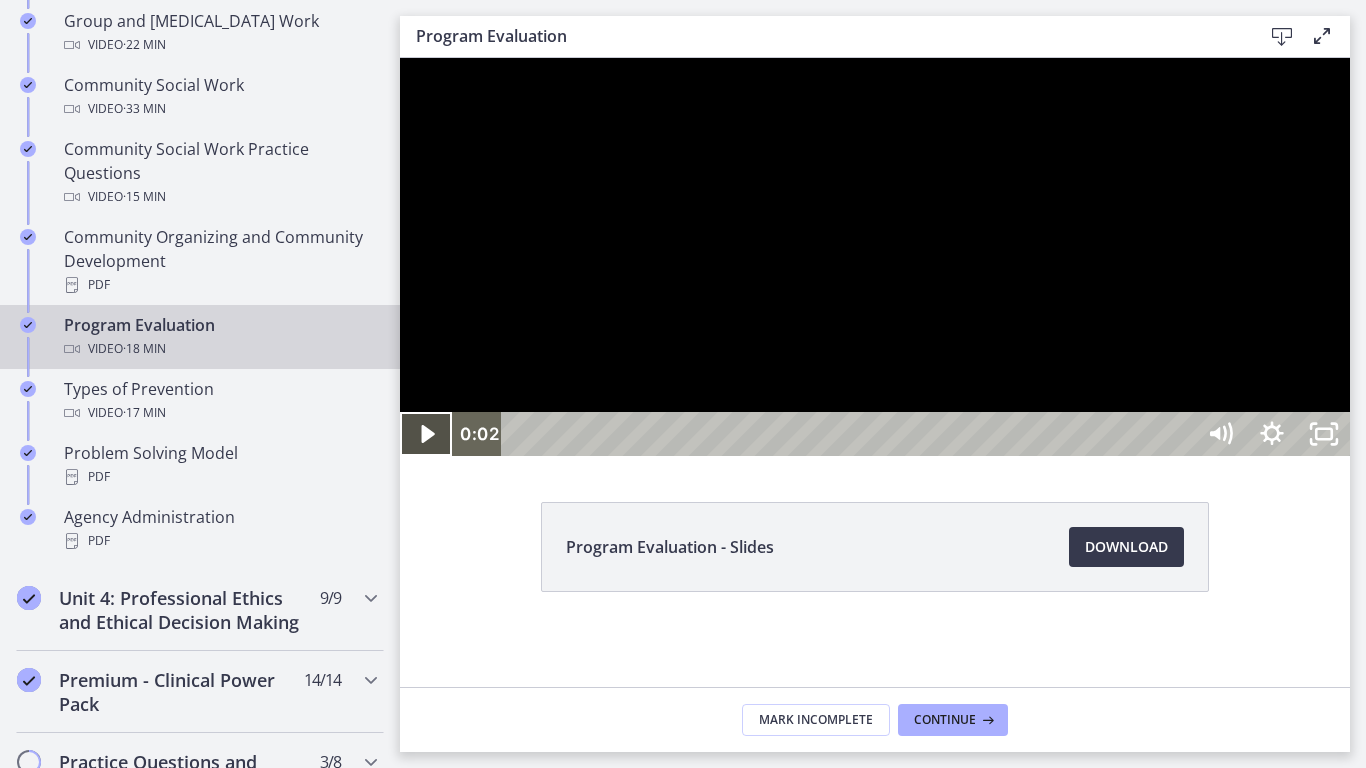 click 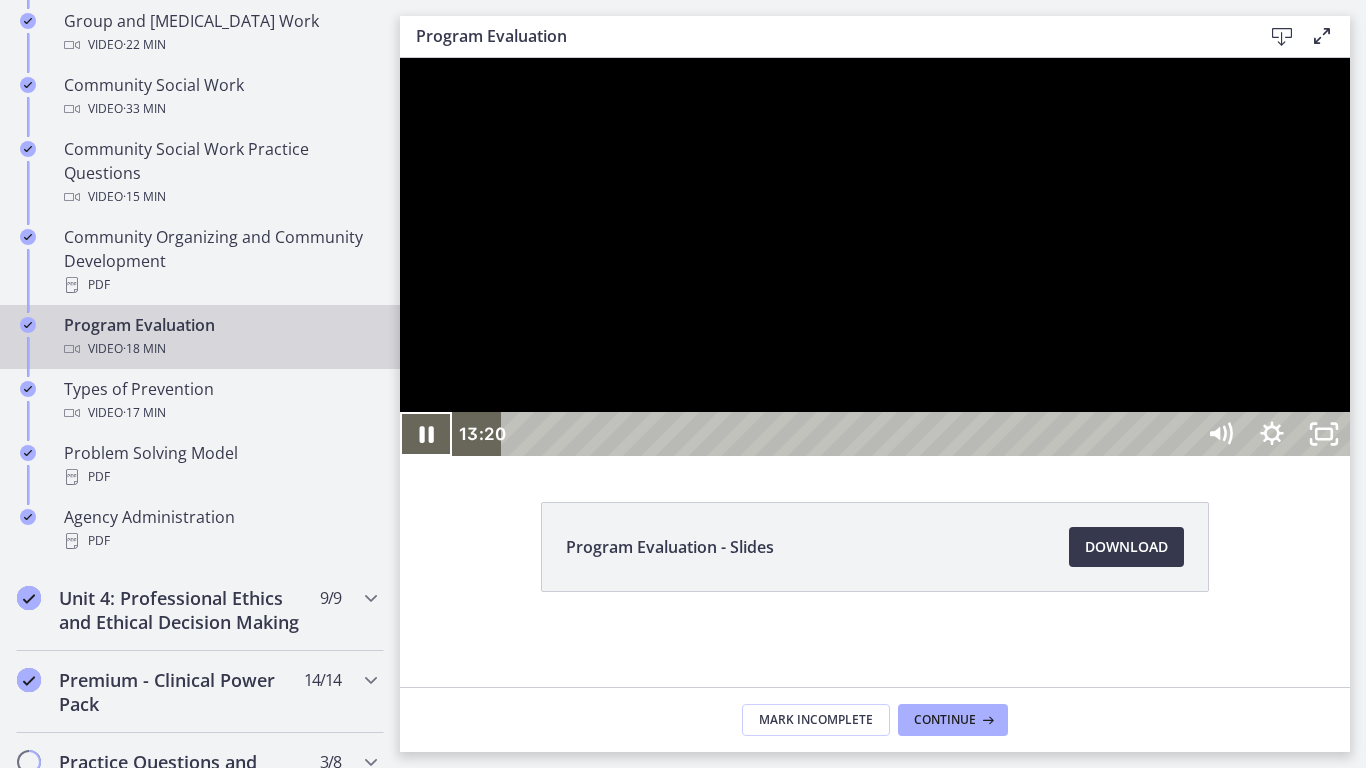 click at bounding box center [875, 257] 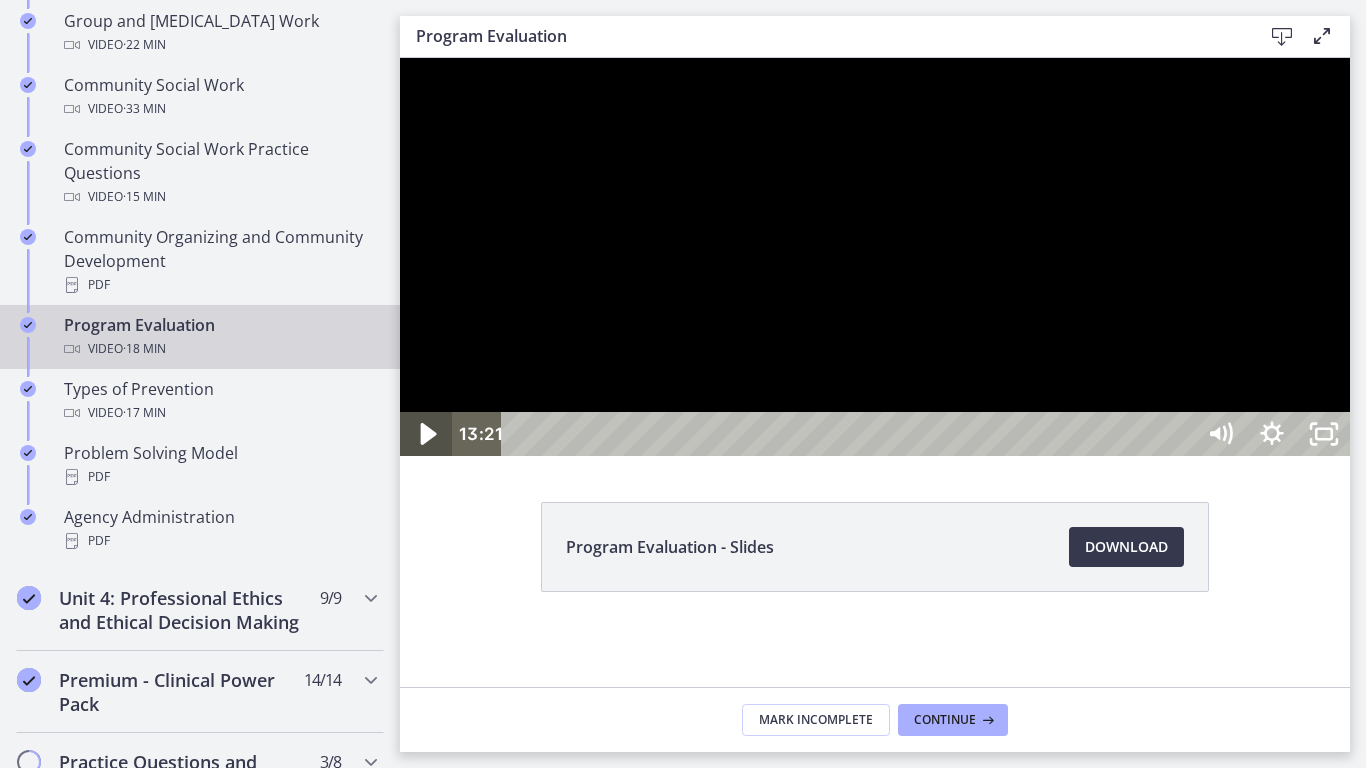 click 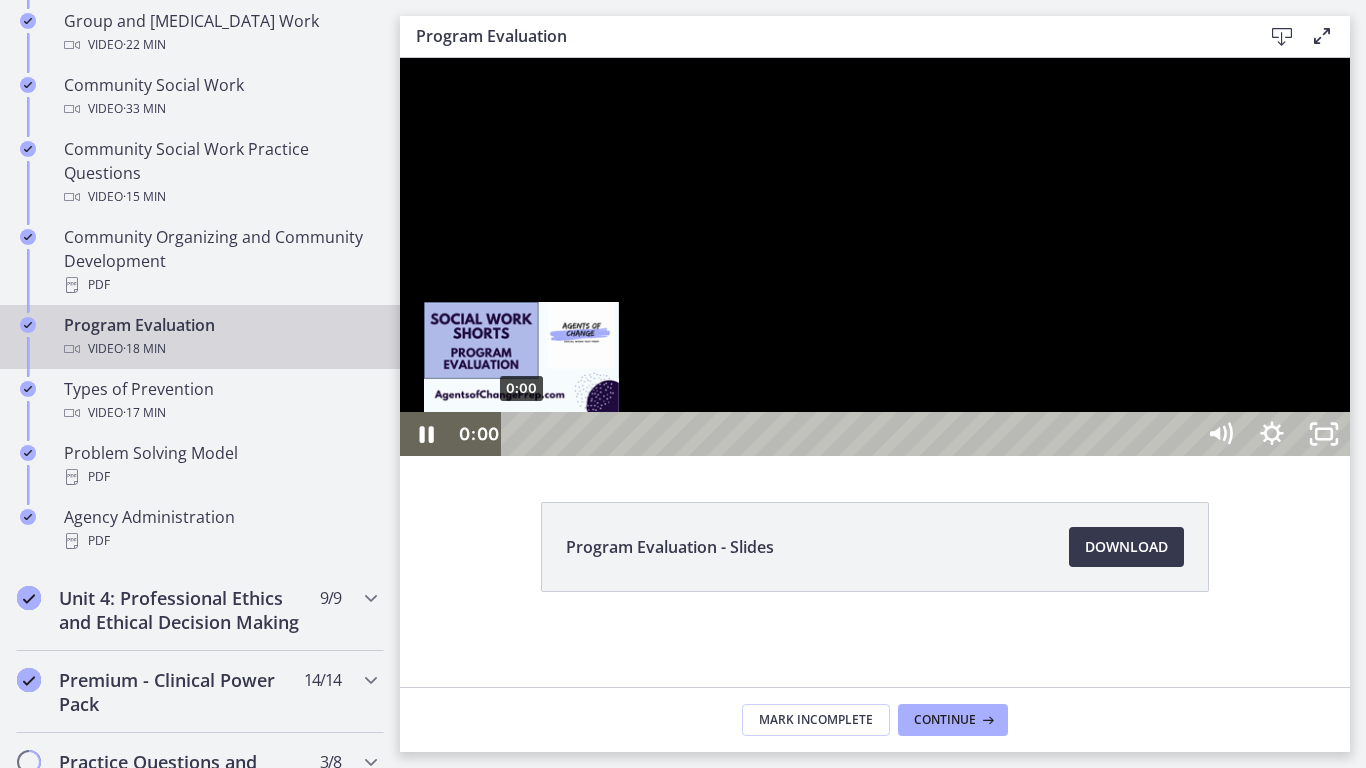click on "0:00" at bounding box center [851, 434] 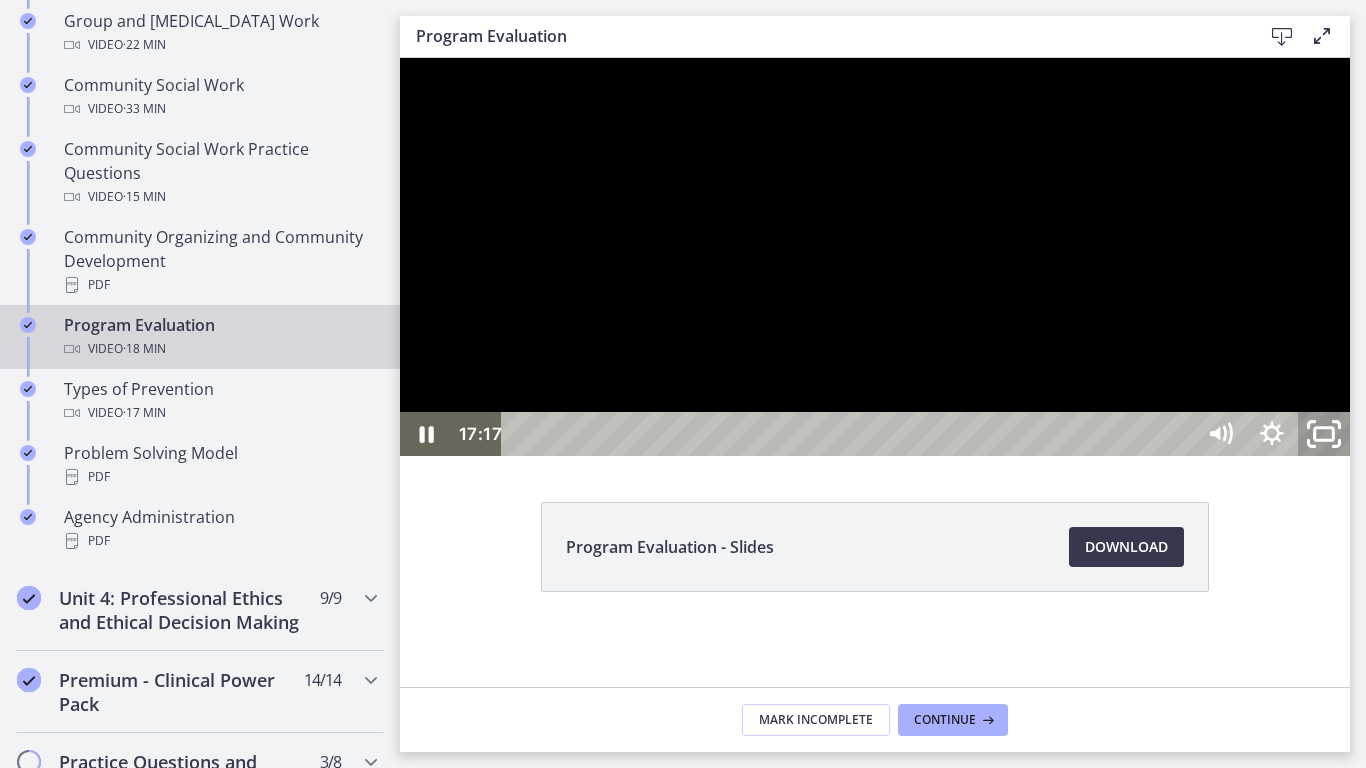 click 